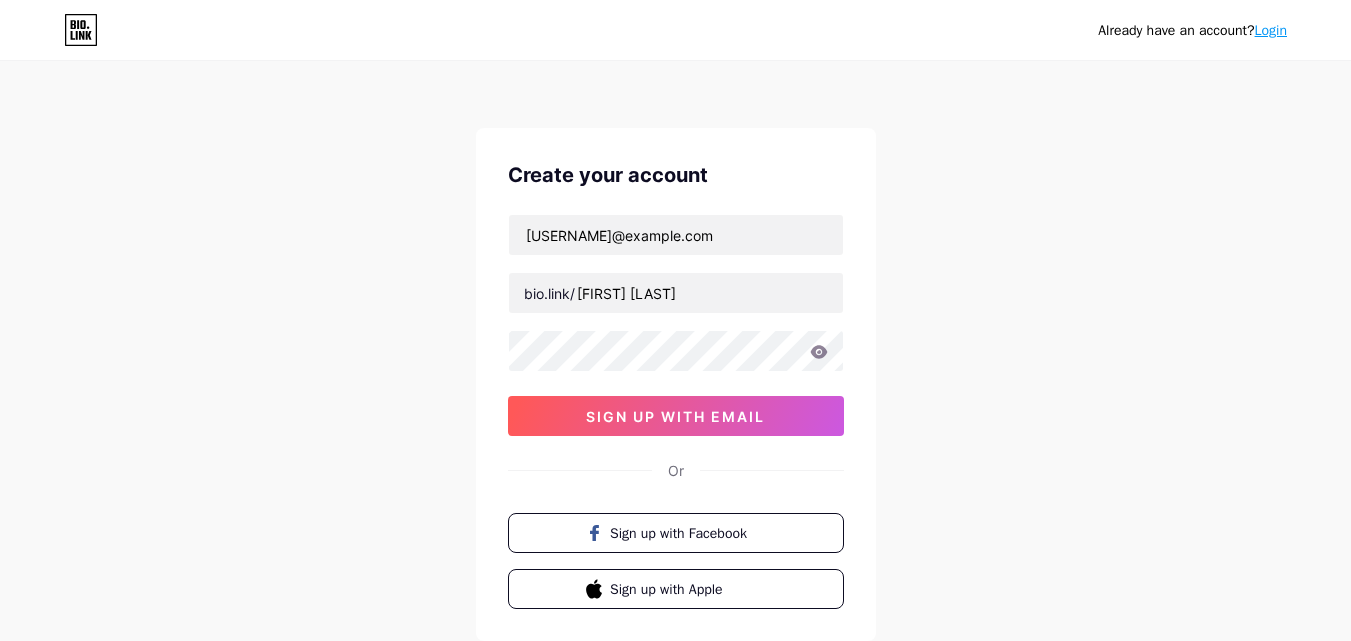 scroll, scrollTop: 0, scrollLeft: 0, axis: both 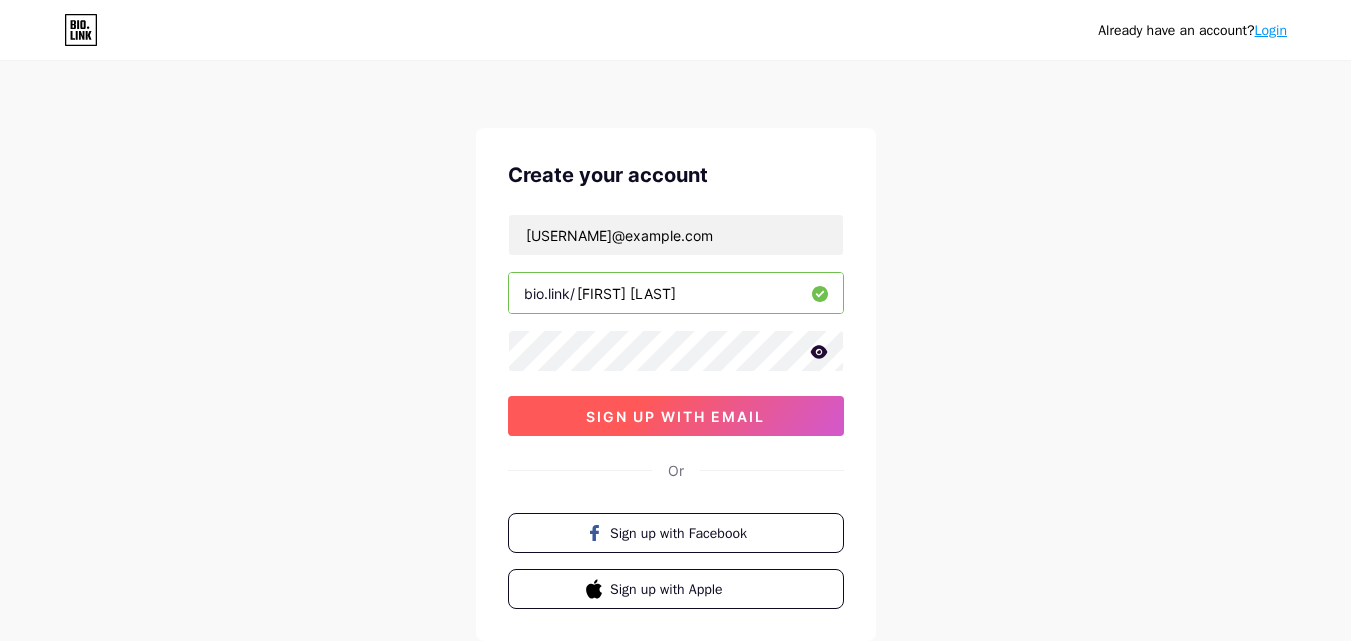 click on "sign up with email" at bounding box center (675, 416) 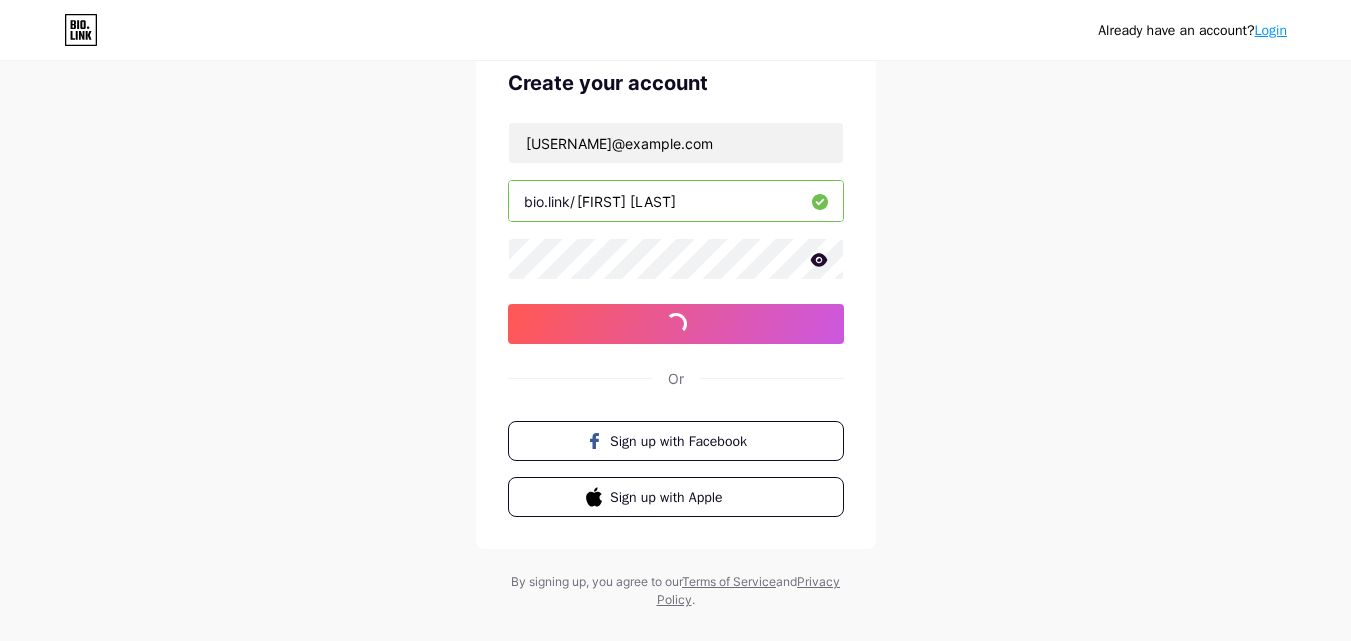 scroll, scrollTop: 124, scrollLeft: 0, axis: vertical 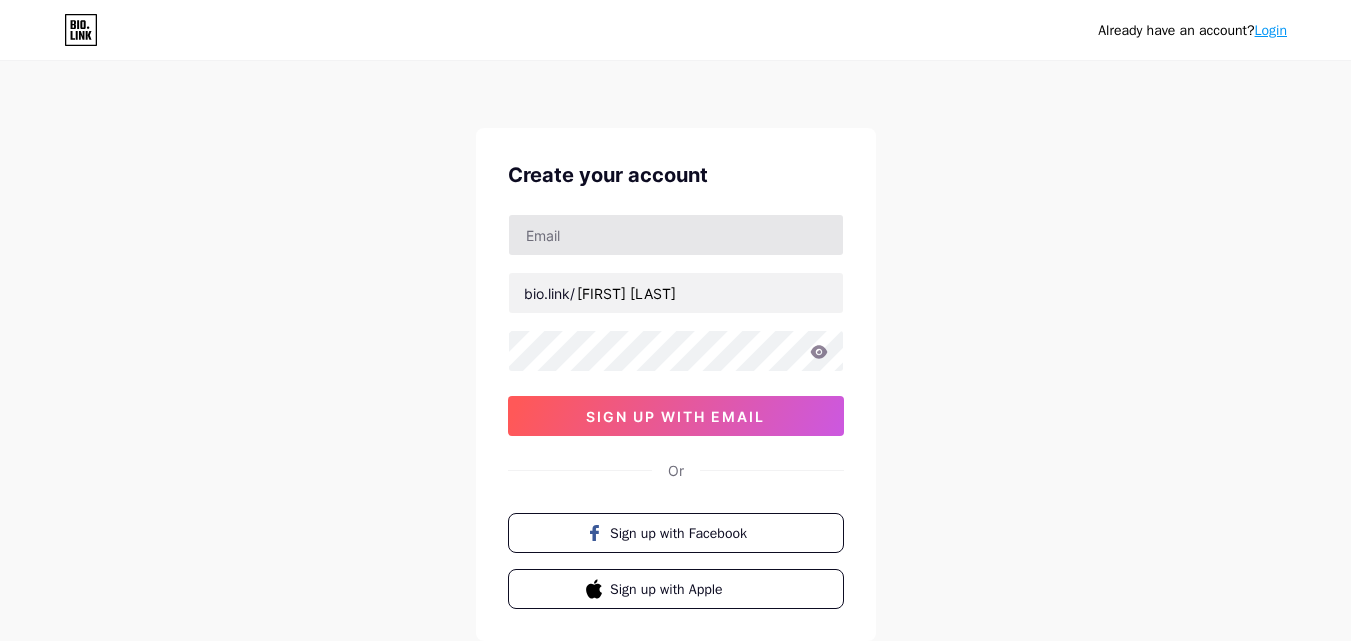type on "[USERNAME]@[DOMAIN]" 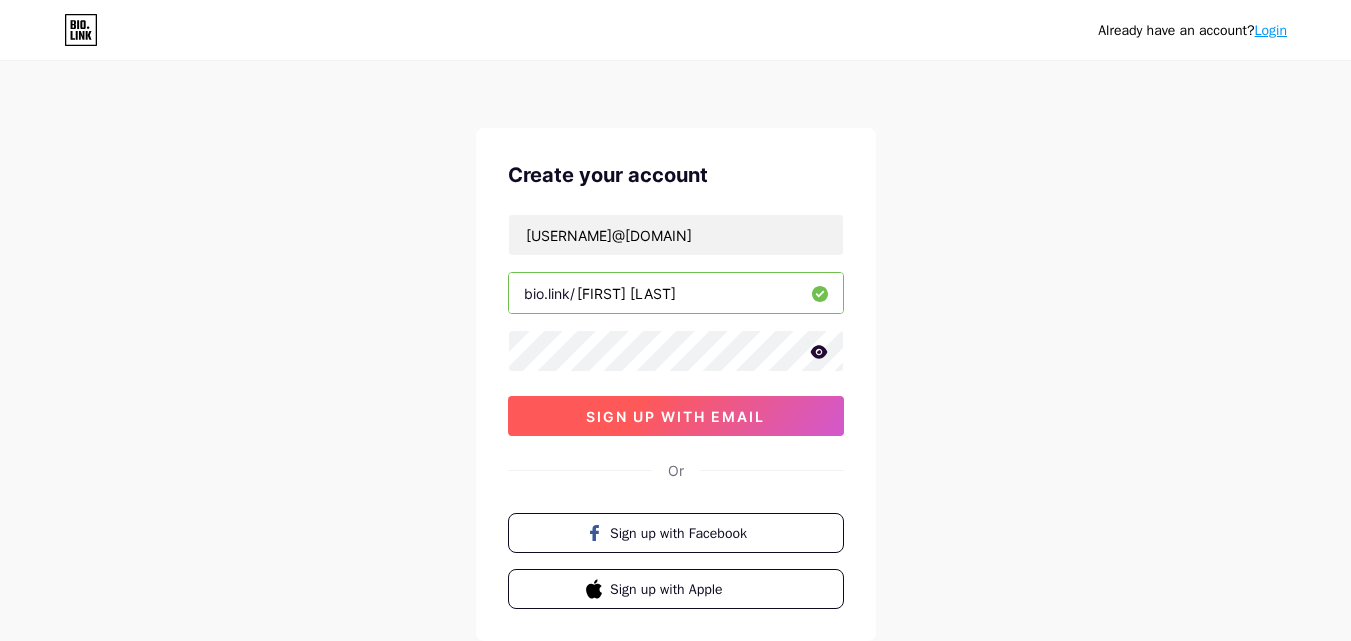 click on "sign up with email" at bounding box center (675, 416) 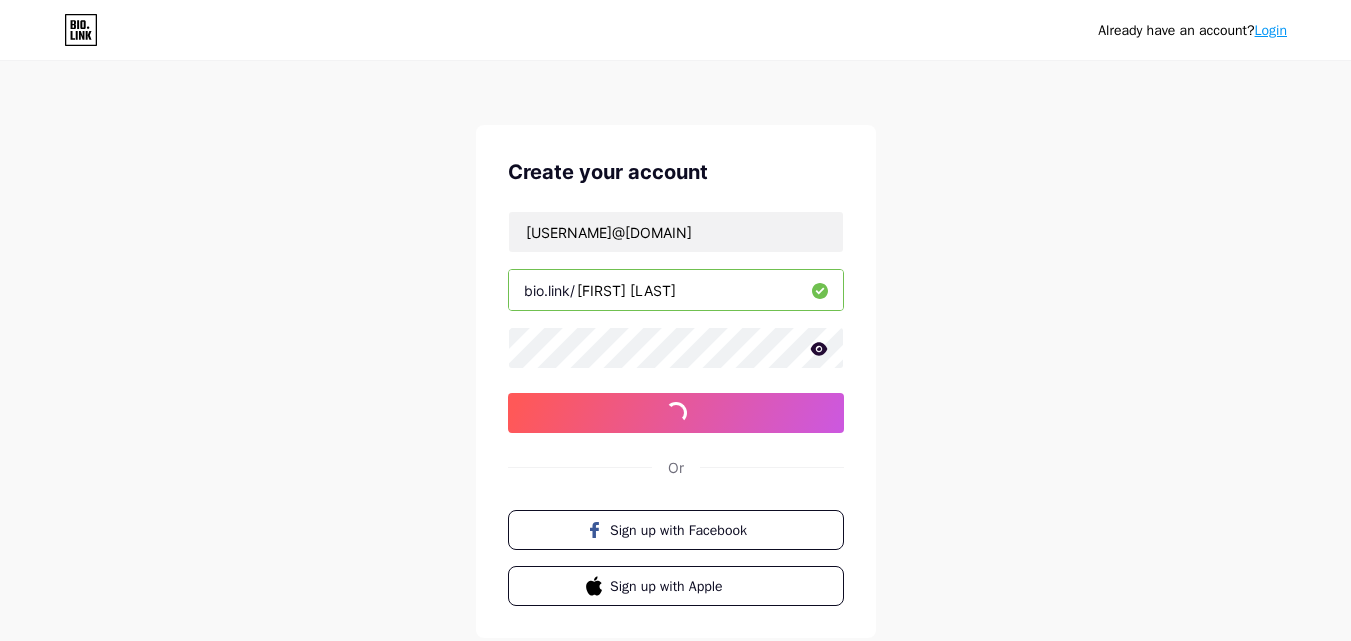 scroll, scrollTop: 0, scrollLeft: 0, axis: both 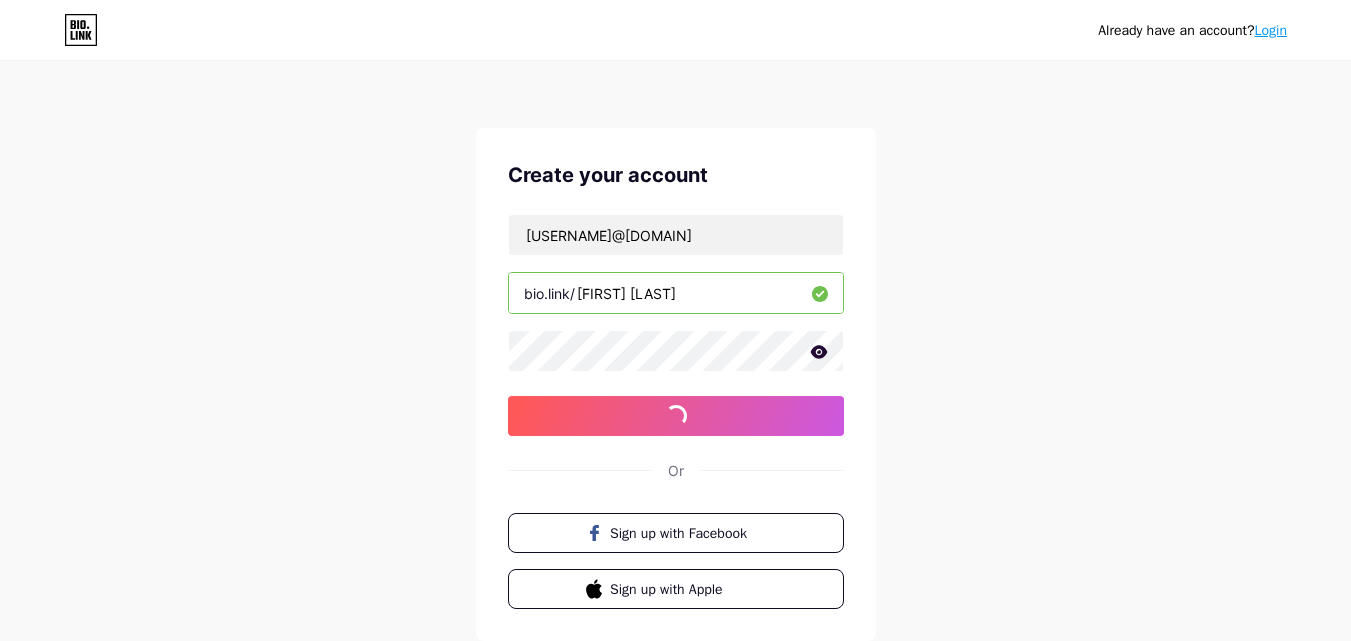 click on "Login" at bounding box center [1271, 30] 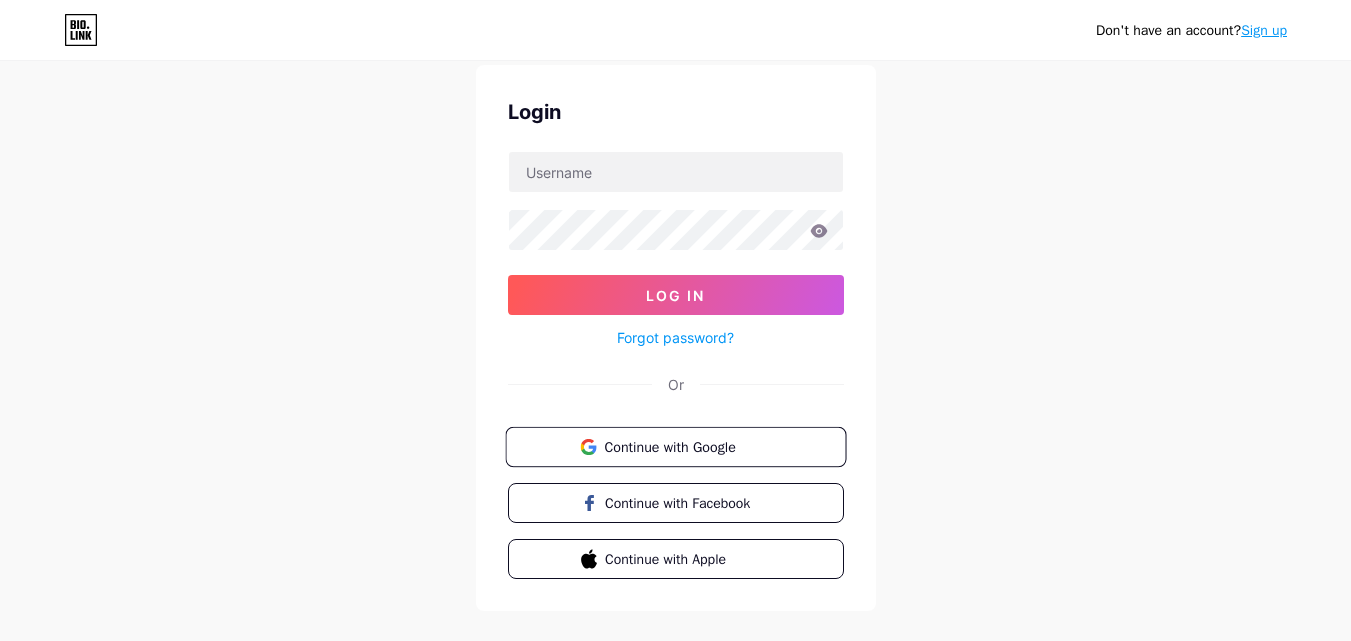 scroll, scrollTop: 96, scrollLeft: 0, axis: vertical 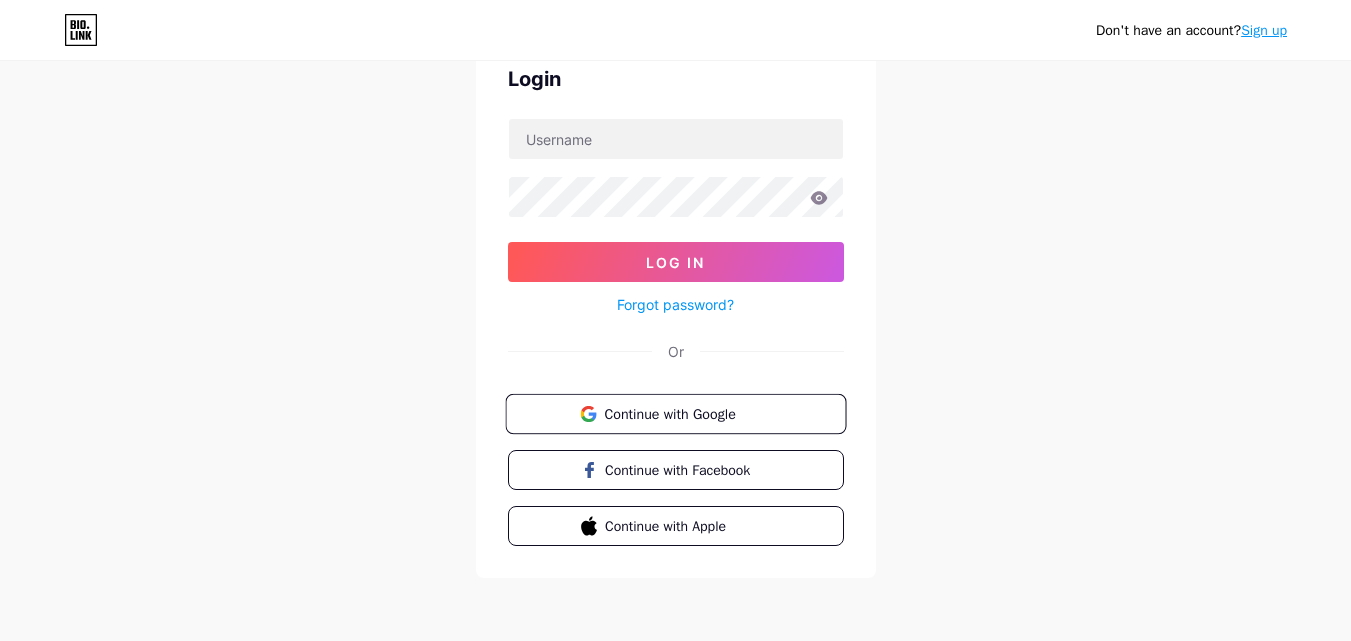 click on "Continue with Google" at bounding box center (675, 414) 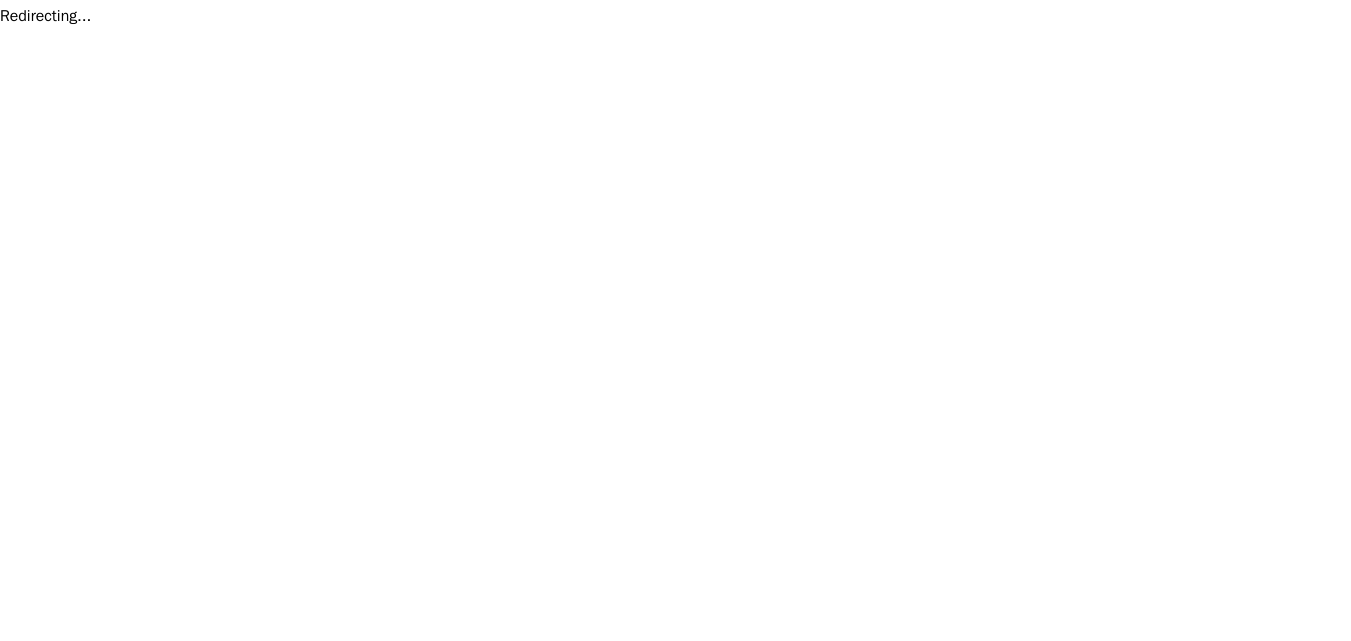 scroll, scrollTop: 0, scrollLeft: 0, axis: both 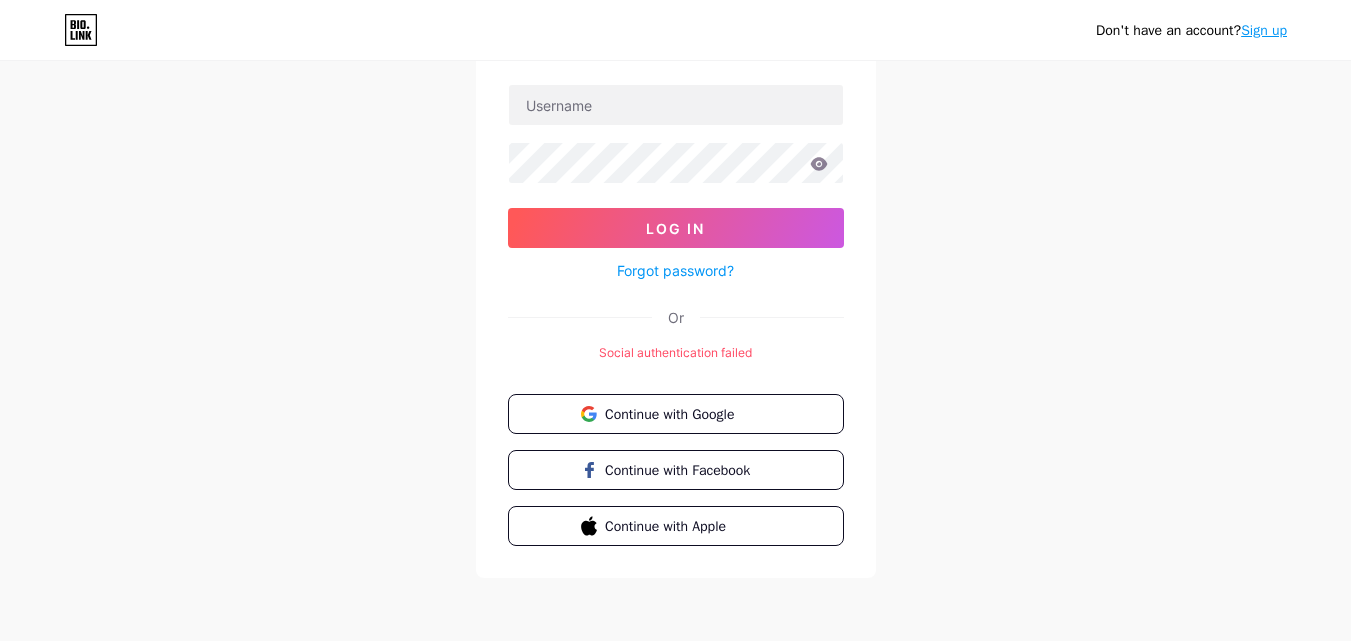 click on "Sign up" at bounding box center (1264, 30) 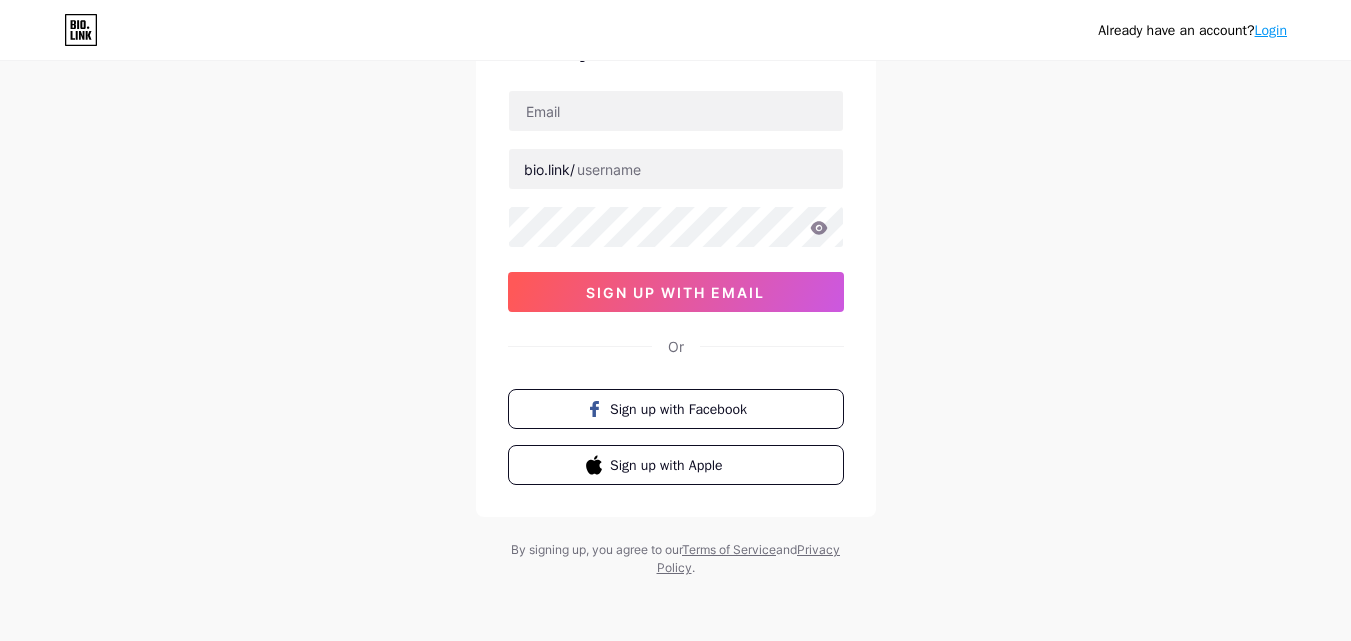 scroll, scrollTop: 0, scrollLeft: 0, axis: both 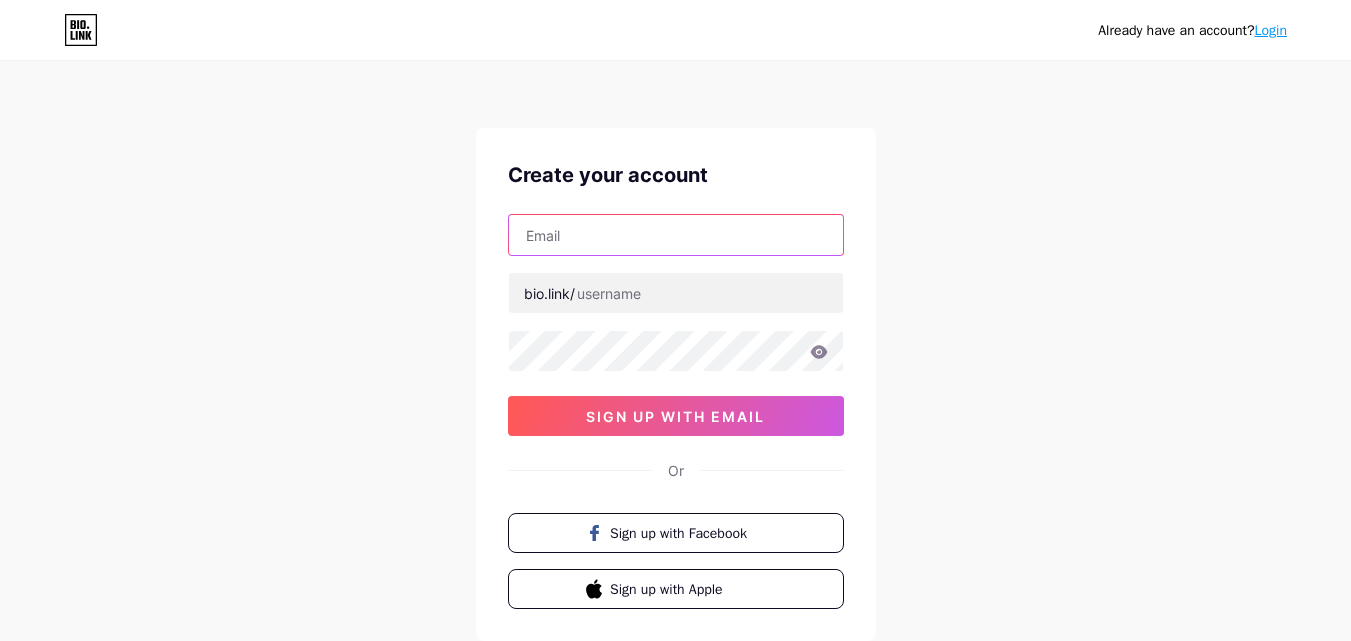 click at bounding box center (676, 235) 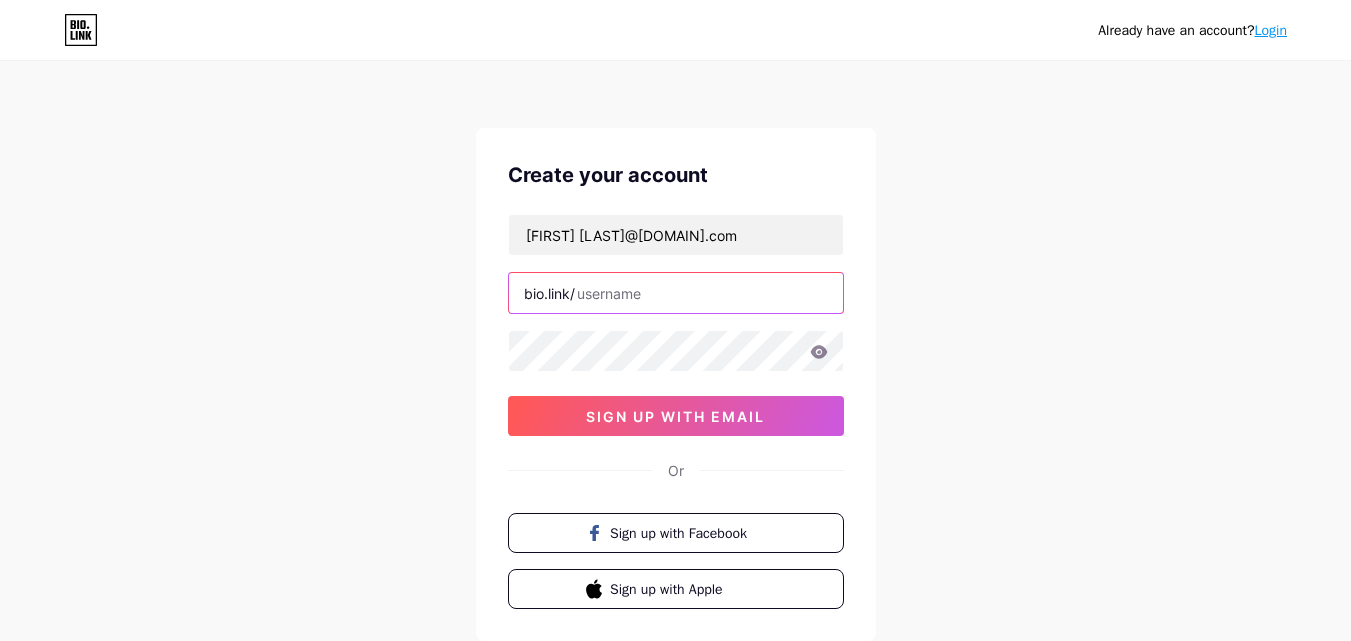 click at bounding box center (676, 293) 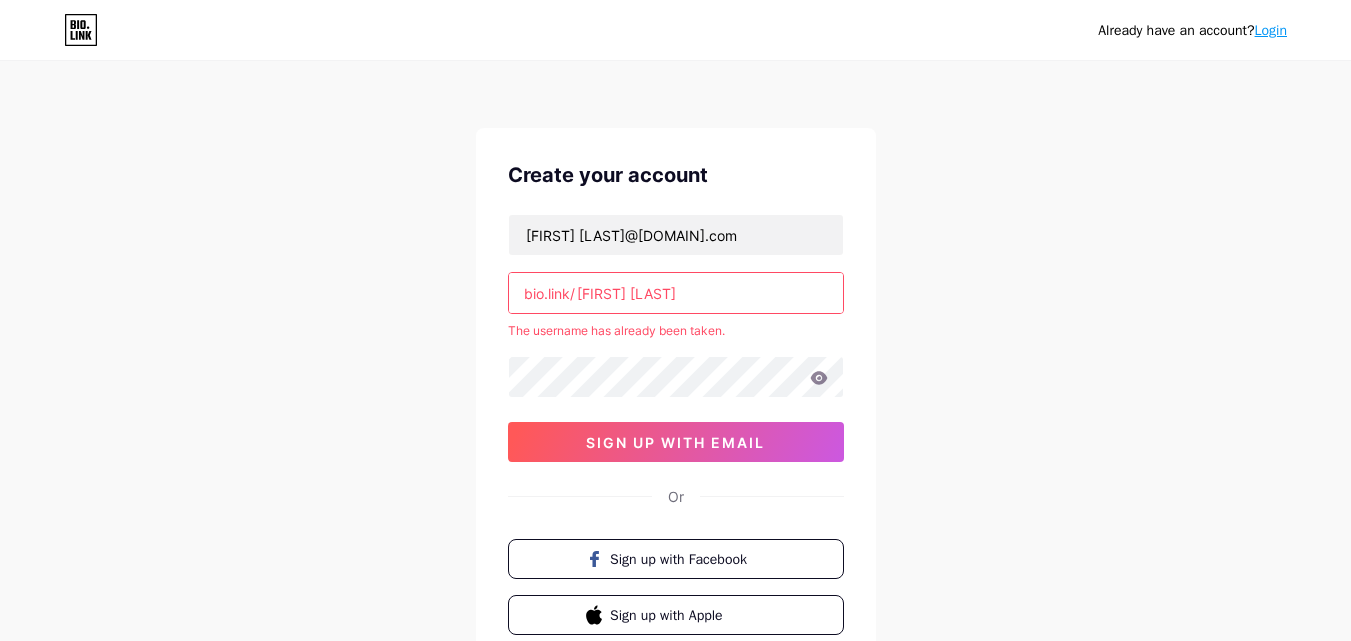 type on "dennismeyer" 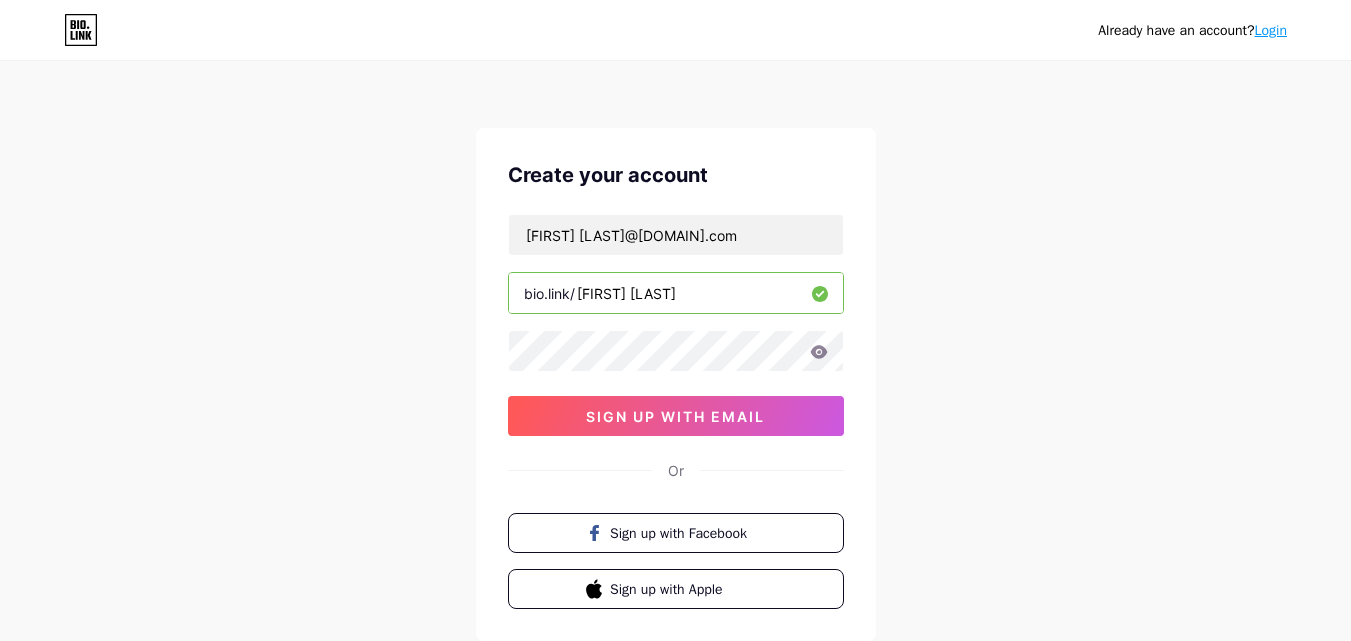 click on "Login" at bounding box center [1271, 30] 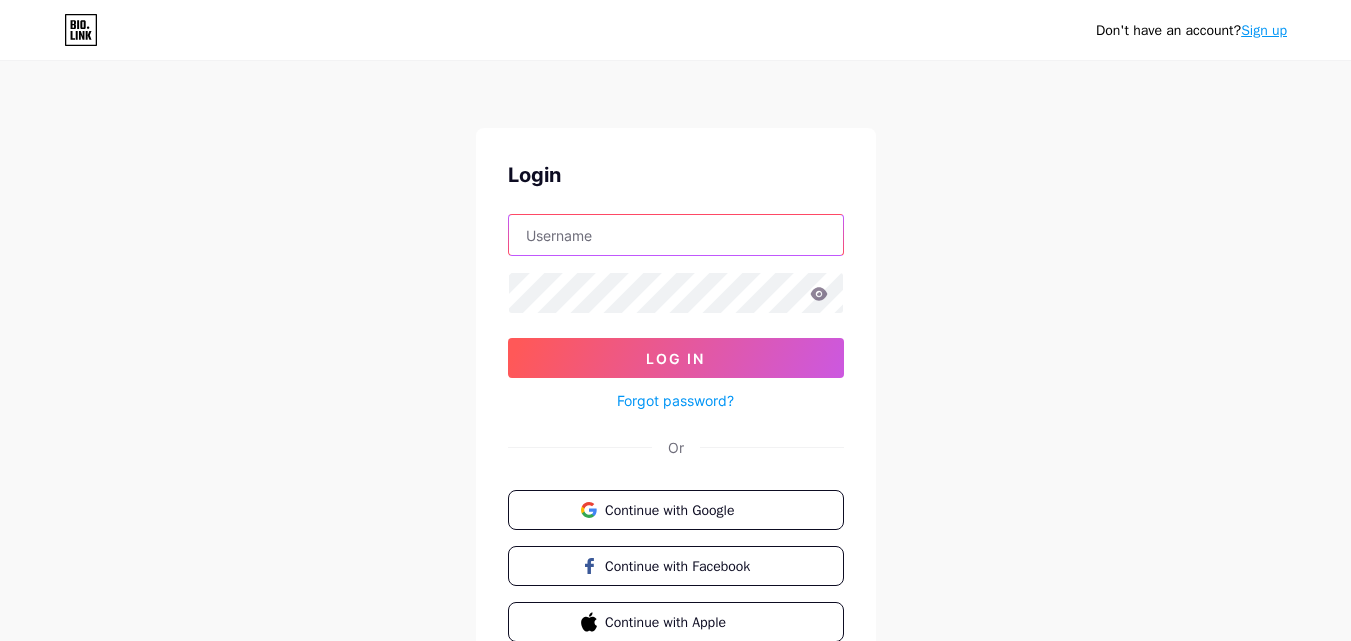 click at bounding box center [676, 235] 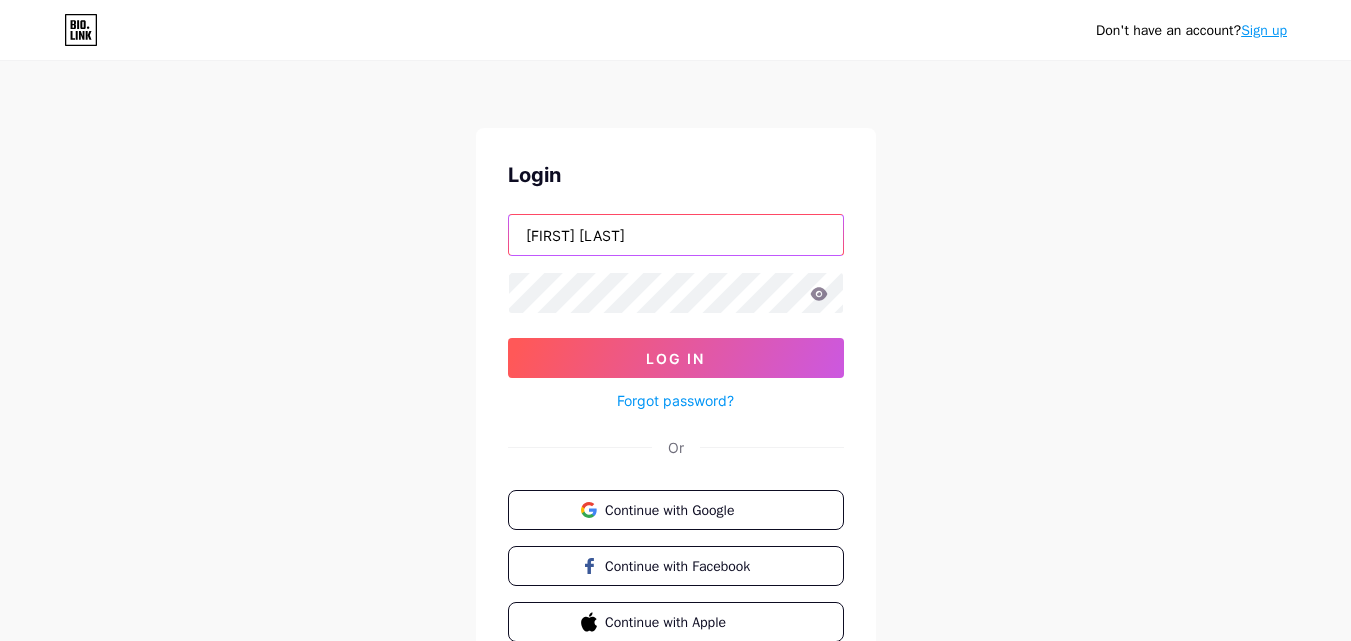 type on "dennismeyer" 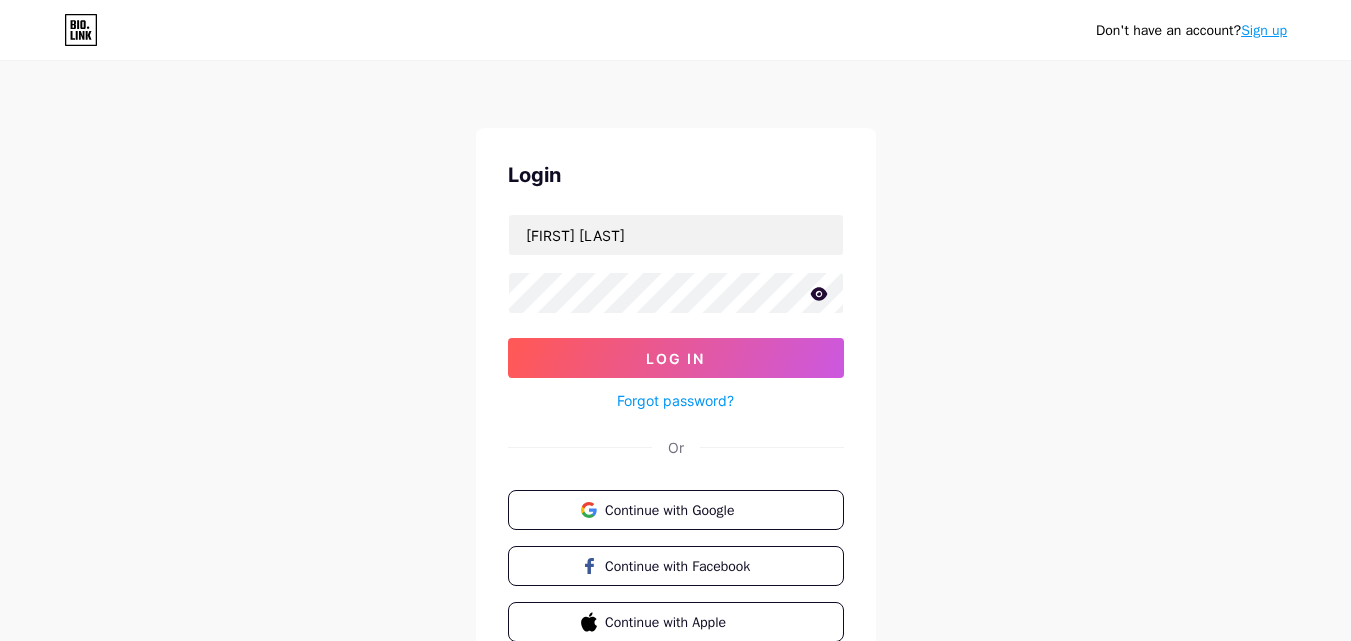 drag, startPoint x: 542, startPoint y: 360, endPoint x: 557, endPoint y: 326, distance: 37.161808 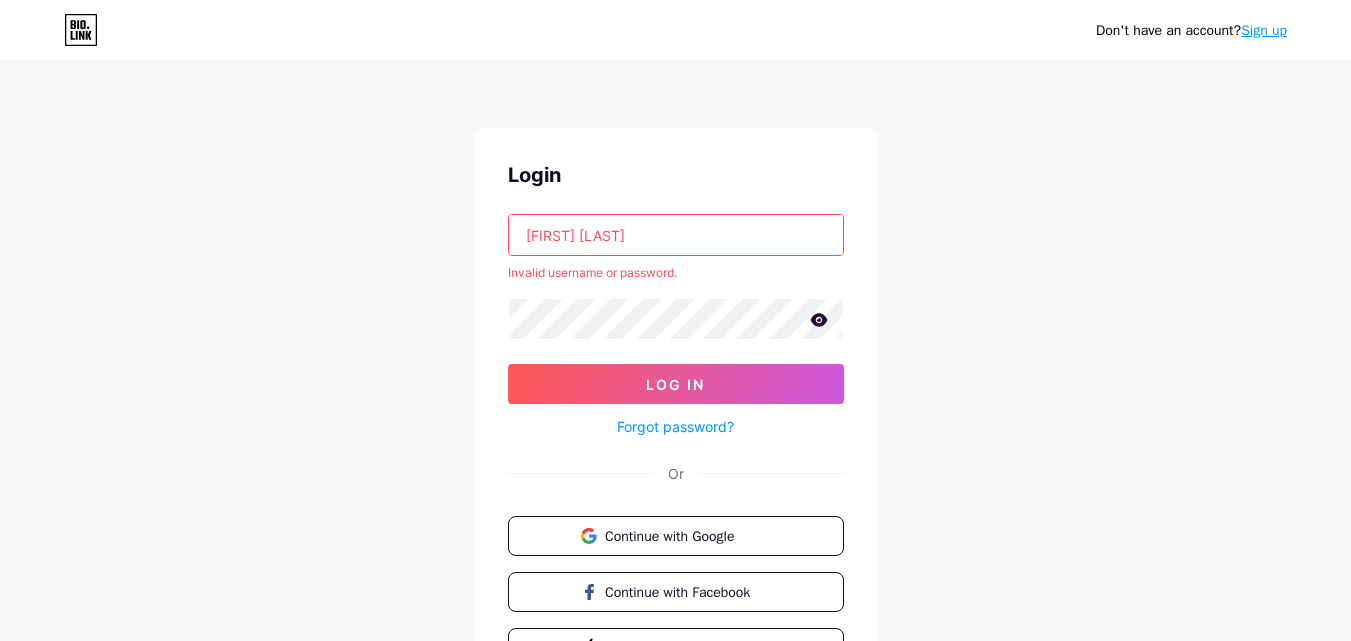 drag, startPoint x: 629, startPoint y: 227, endPoint x: 497, endPoint y: 229, distance: 132.01515 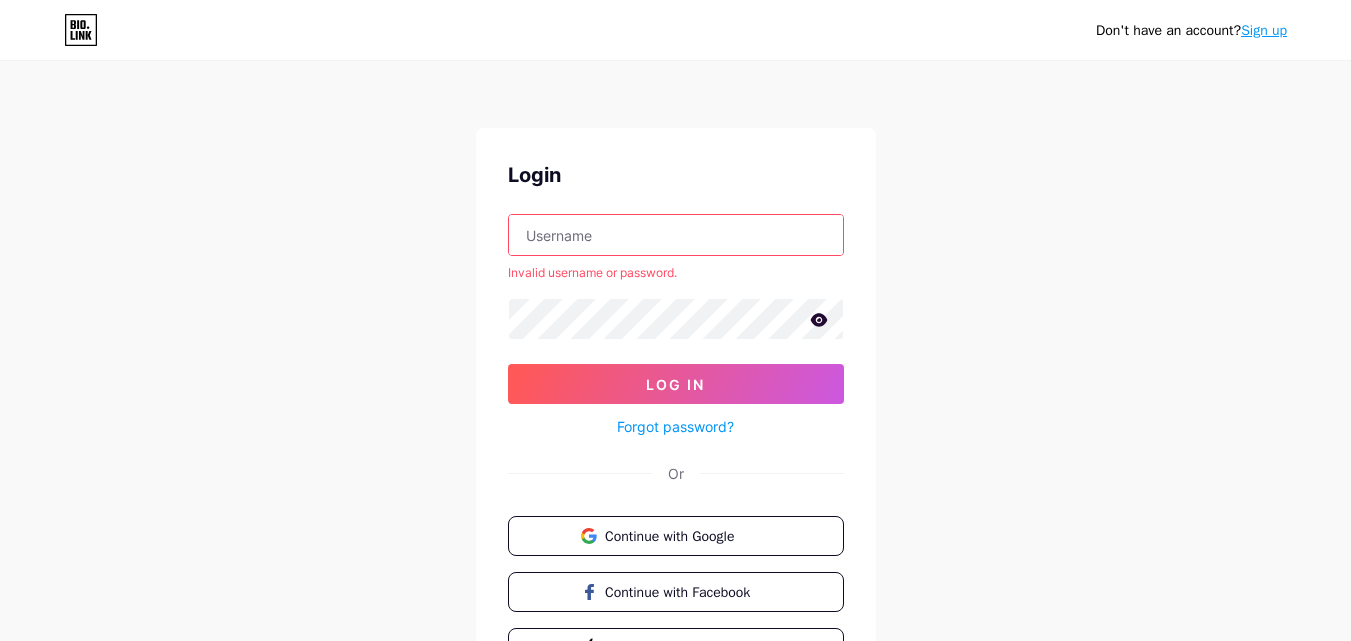 type 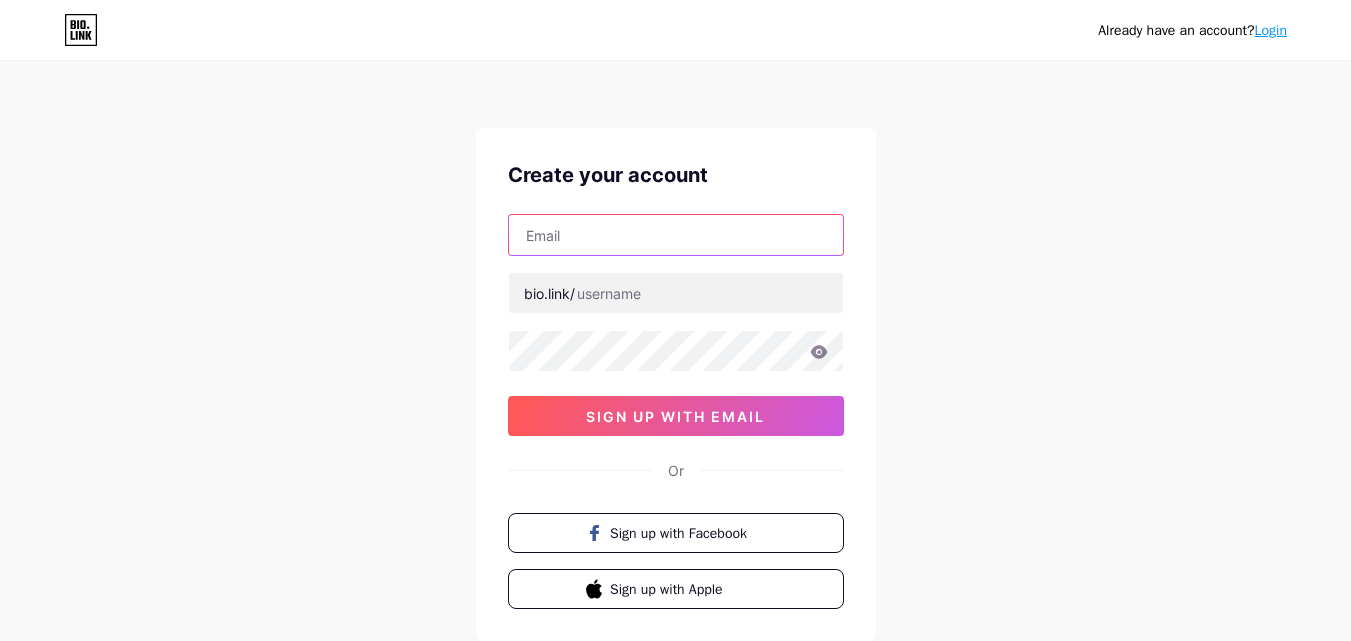 click at bounding box center (676, 235) 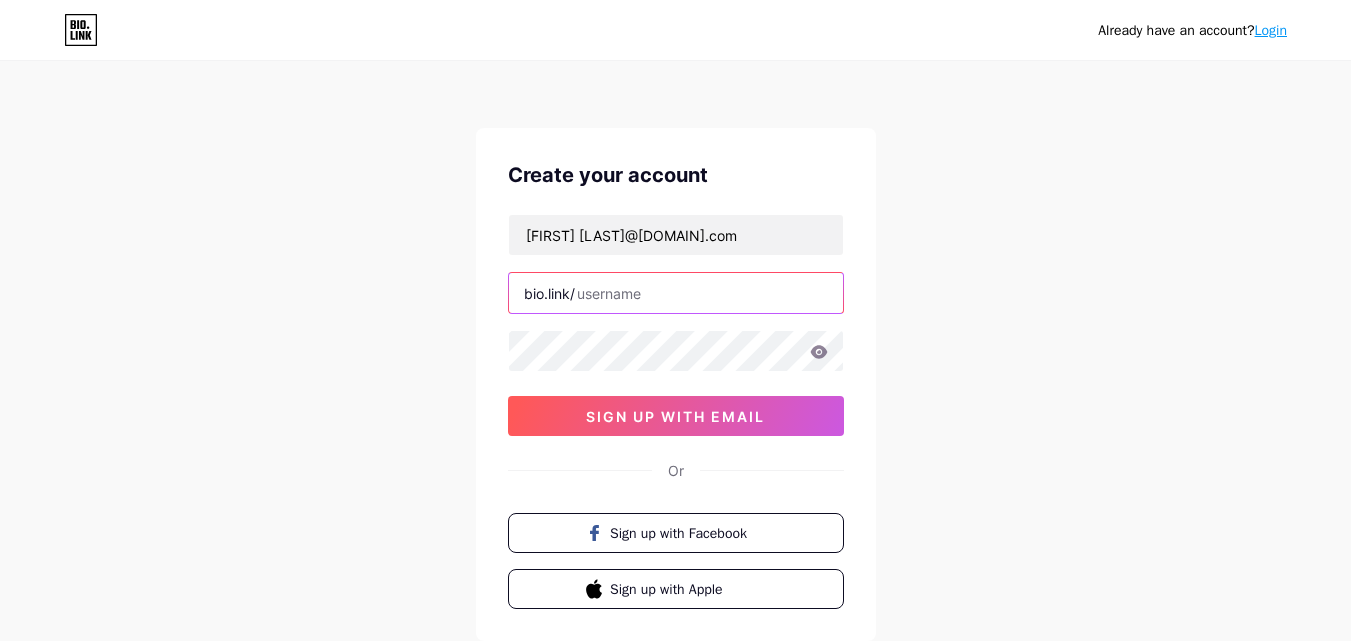 click at bounding box center (676, 293) 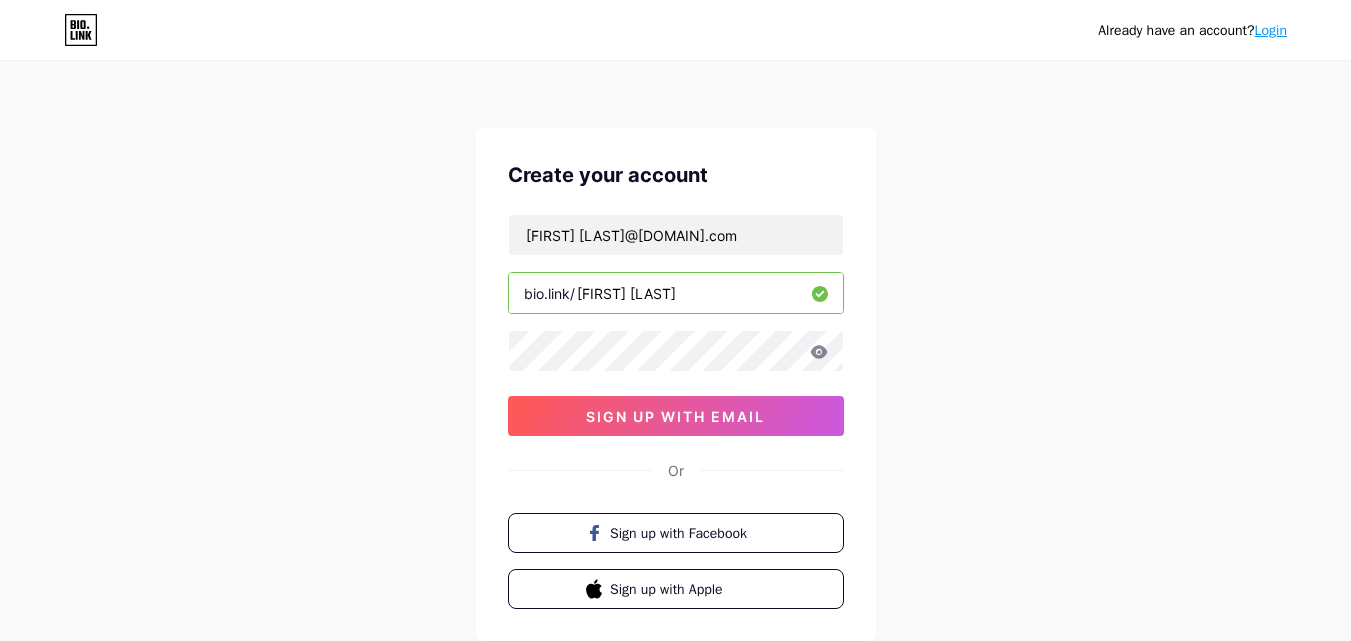 type on "[FIRST] [LAST]" 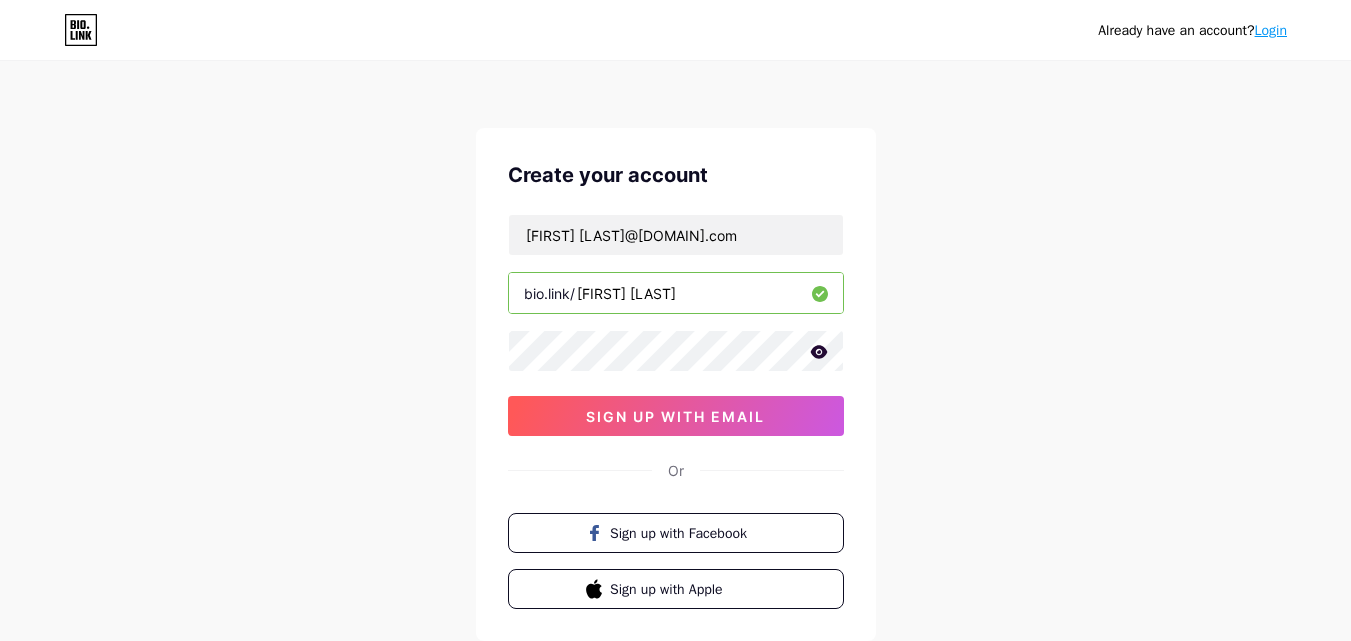 drag, startPoint x: 575, startPoint y: 424, endPoint x: 461, endPoint y: 410, distance: 114.85643 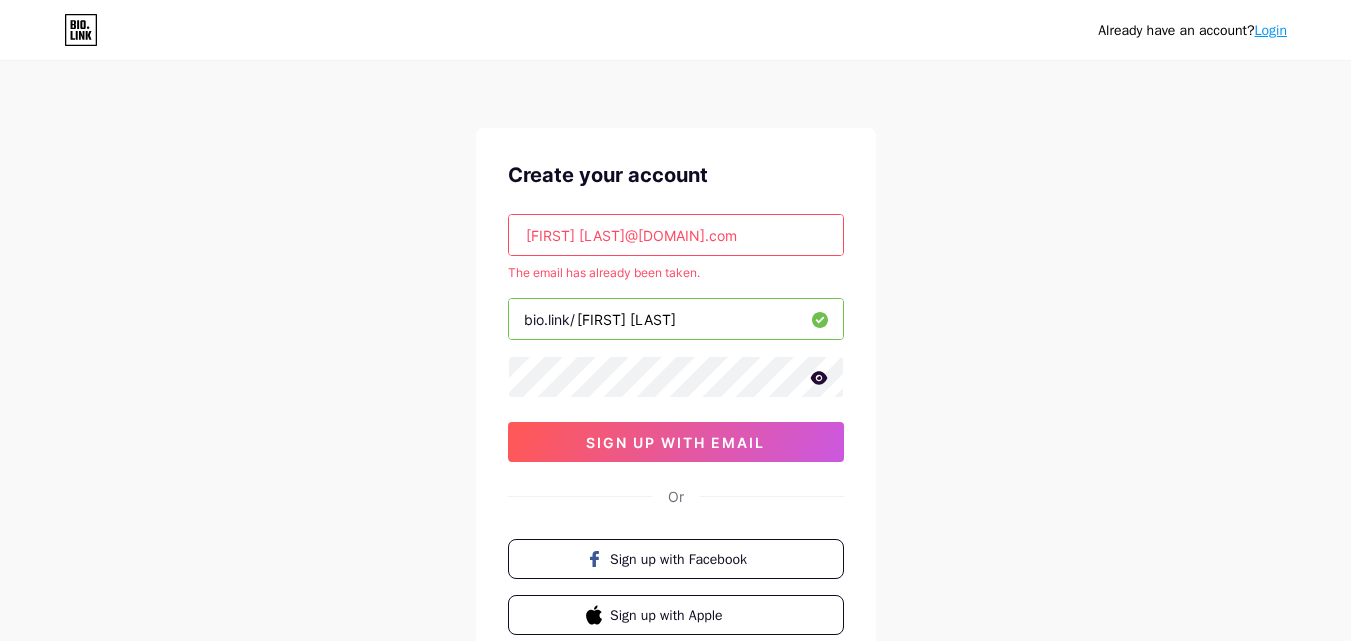 click on "Login" at bounding box center [1271, 30] 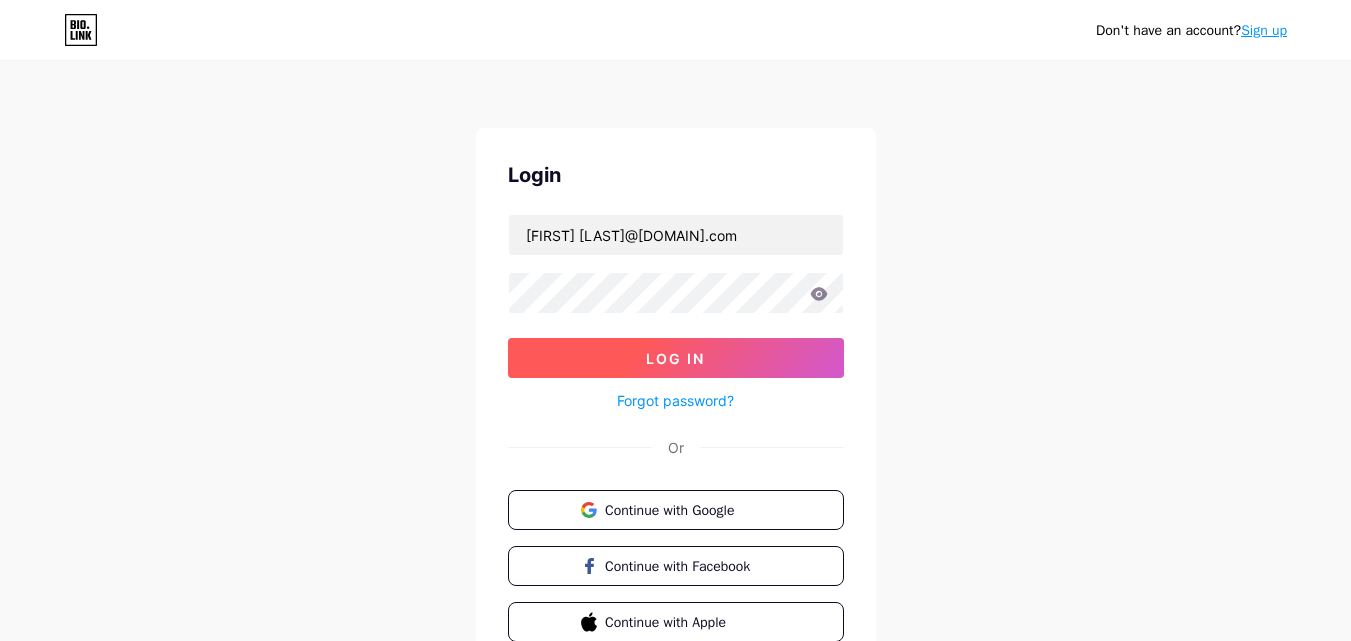 click on "Log In" at bounding box center (675, 358) 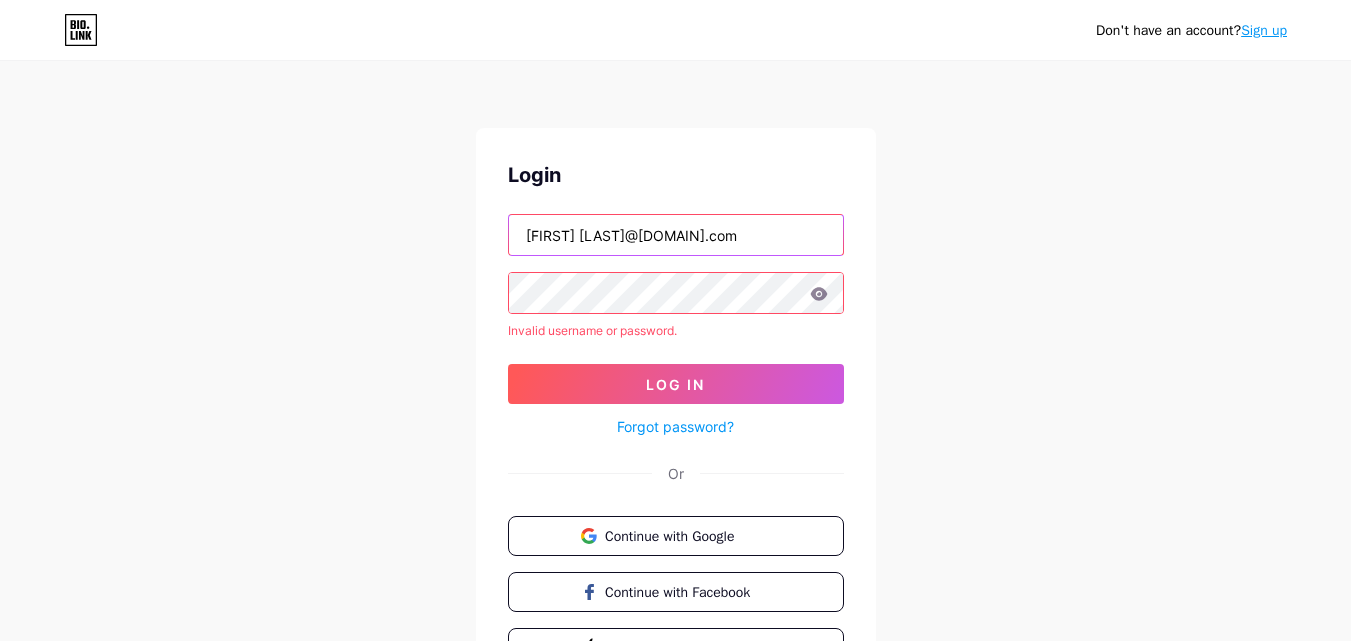 drag, startPoint x: 610, startPoint y: 237, endPoint x: 1024, endPoint y: 233, distance: 414.01932 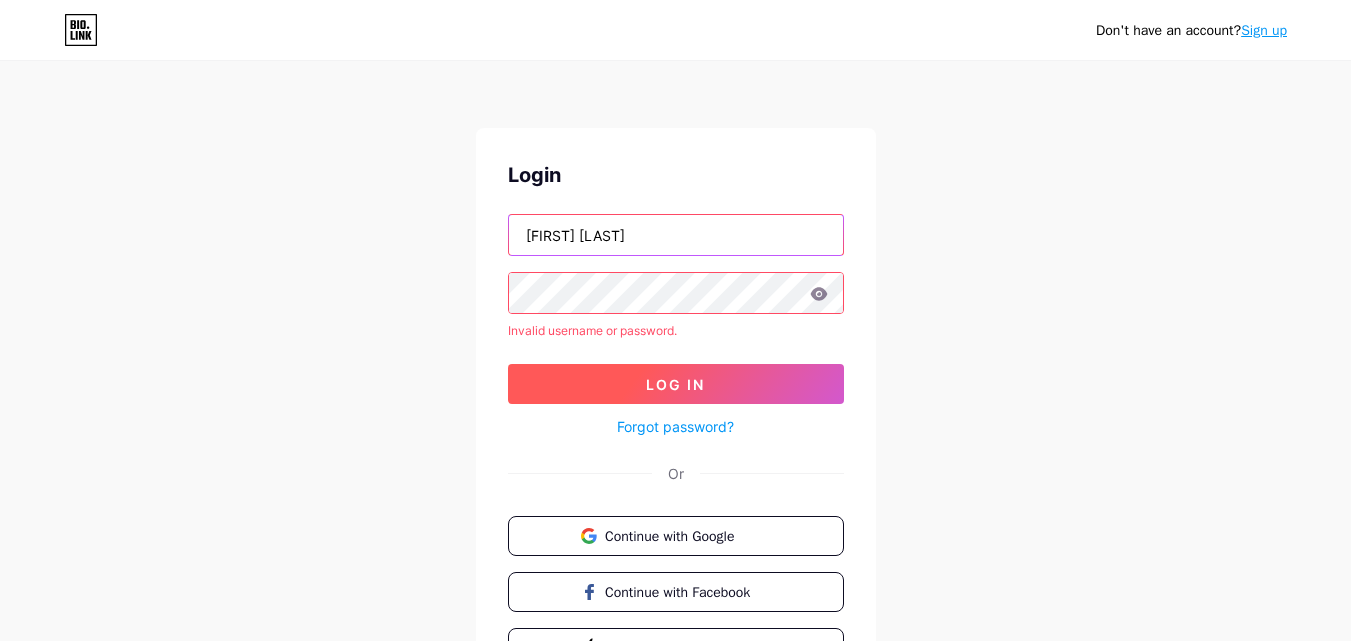 type on "dennismeyer" 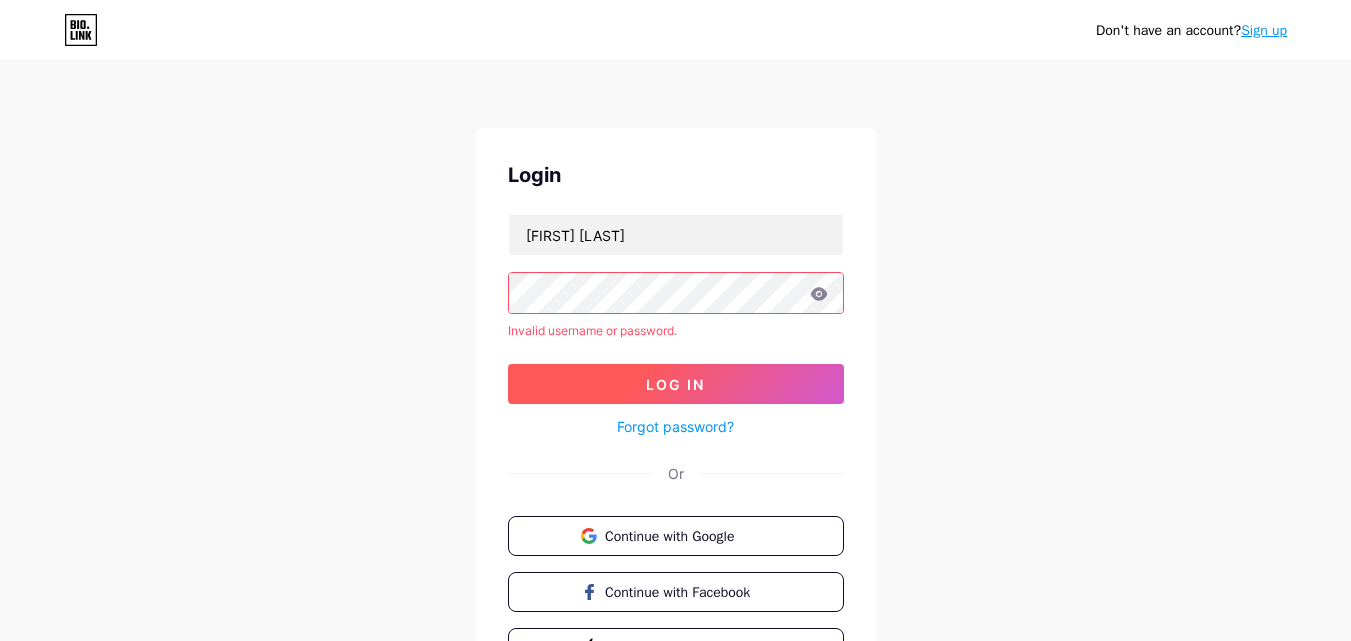 click on "Log In" at bounding box center [676, 384] 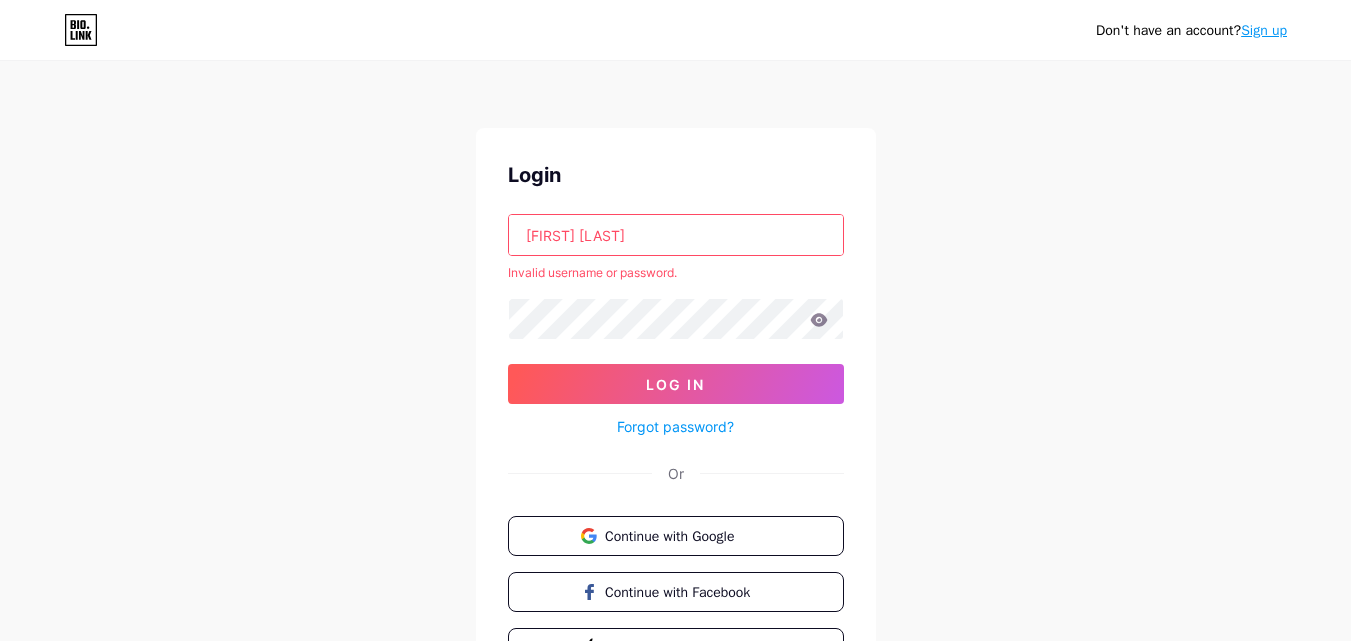 click on "dennismeyer" at bounding box center (676, 235) 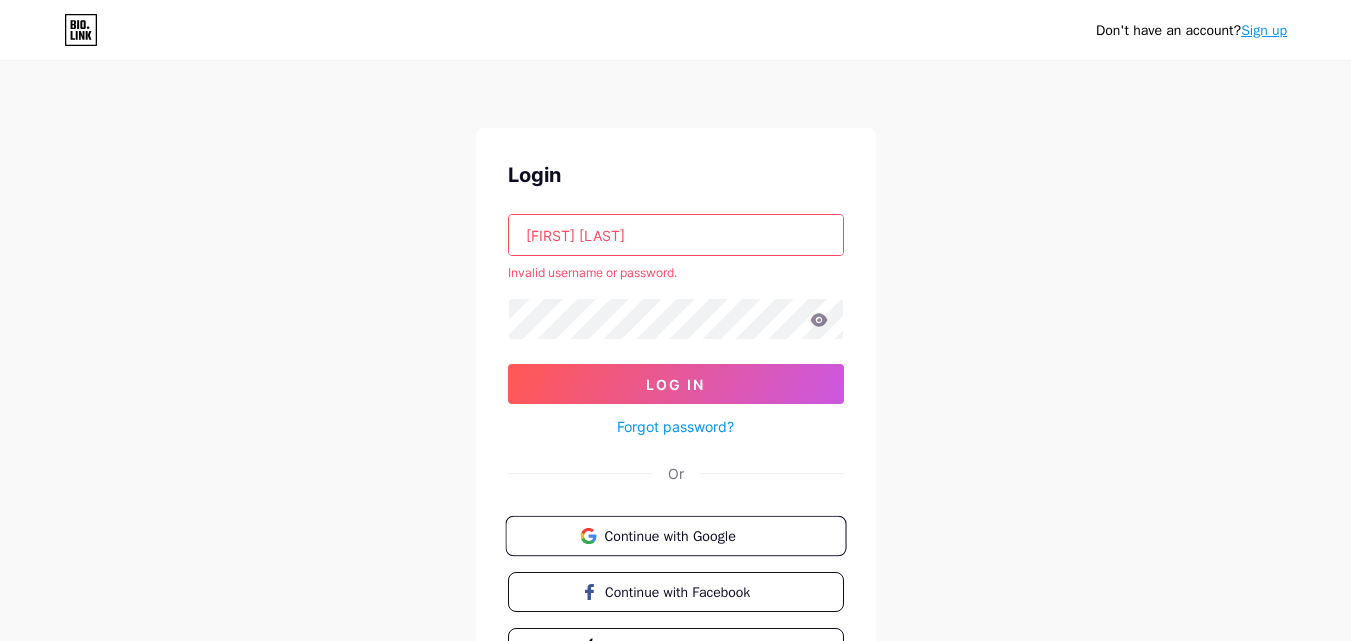 drag, startPoint x: 628, startPoint y: 546, endPoint x: 663, endPoint y: 525, distance: 40.81666 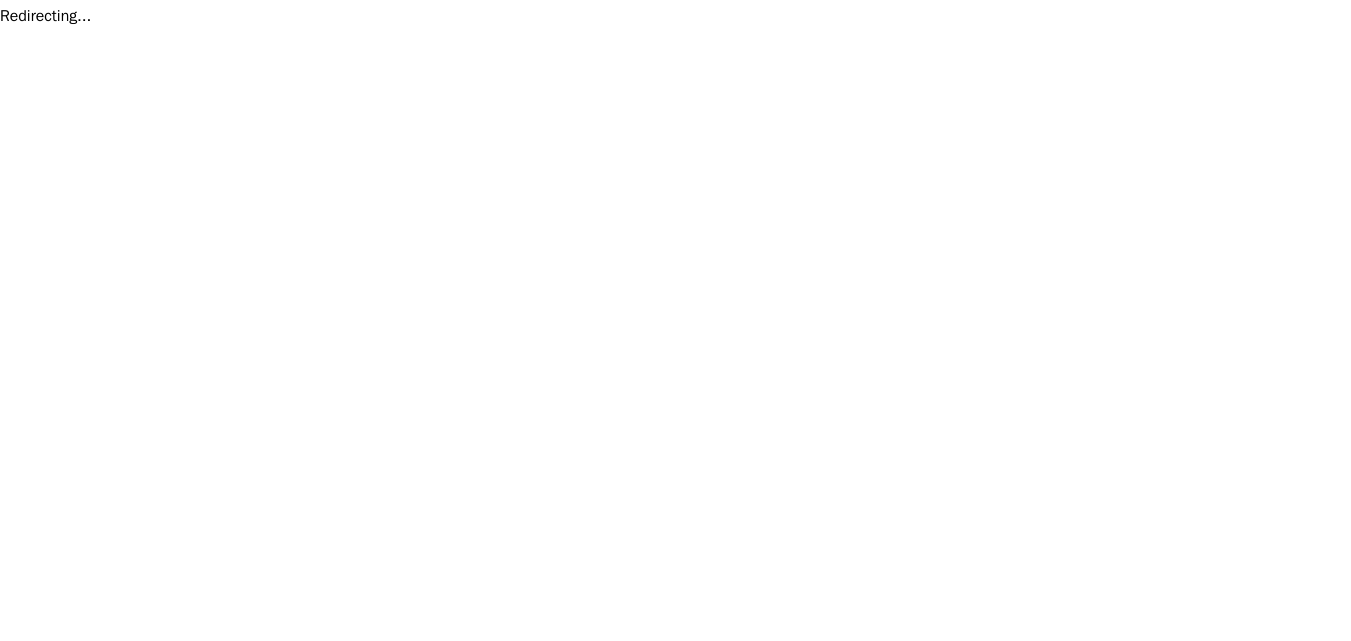 scroll, scrollTop: 0, scrollLeft: 0, axis: both 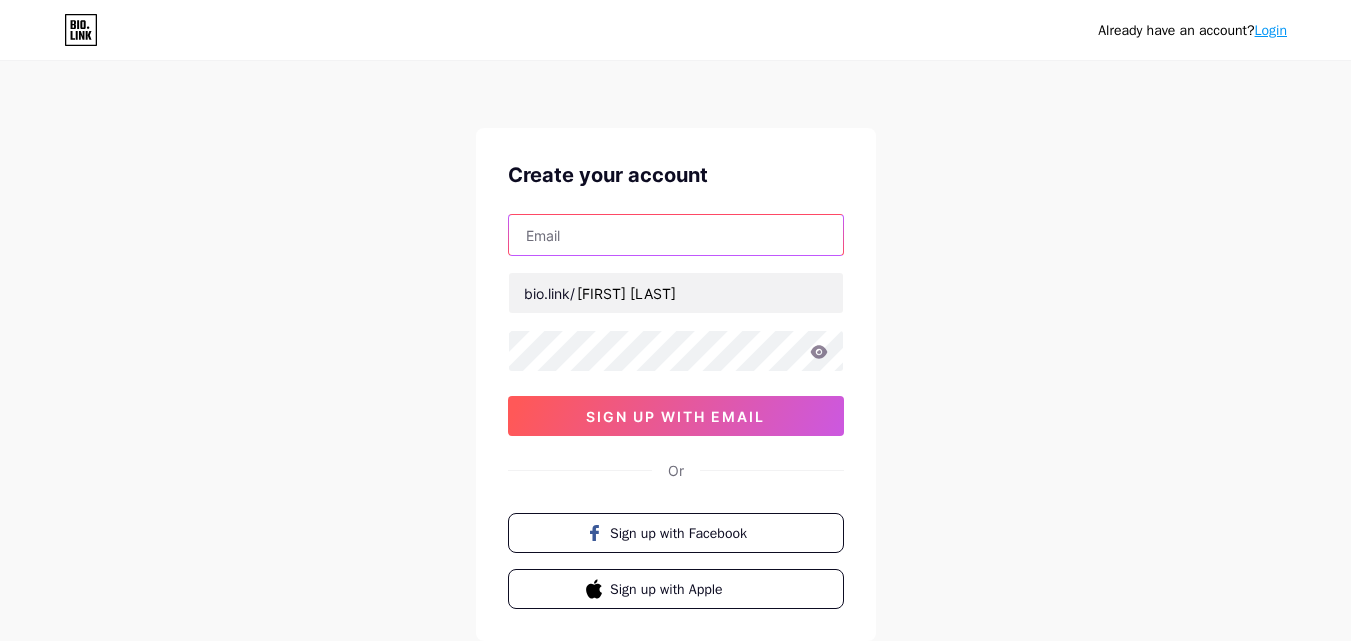click at bounding box center (676, 235) 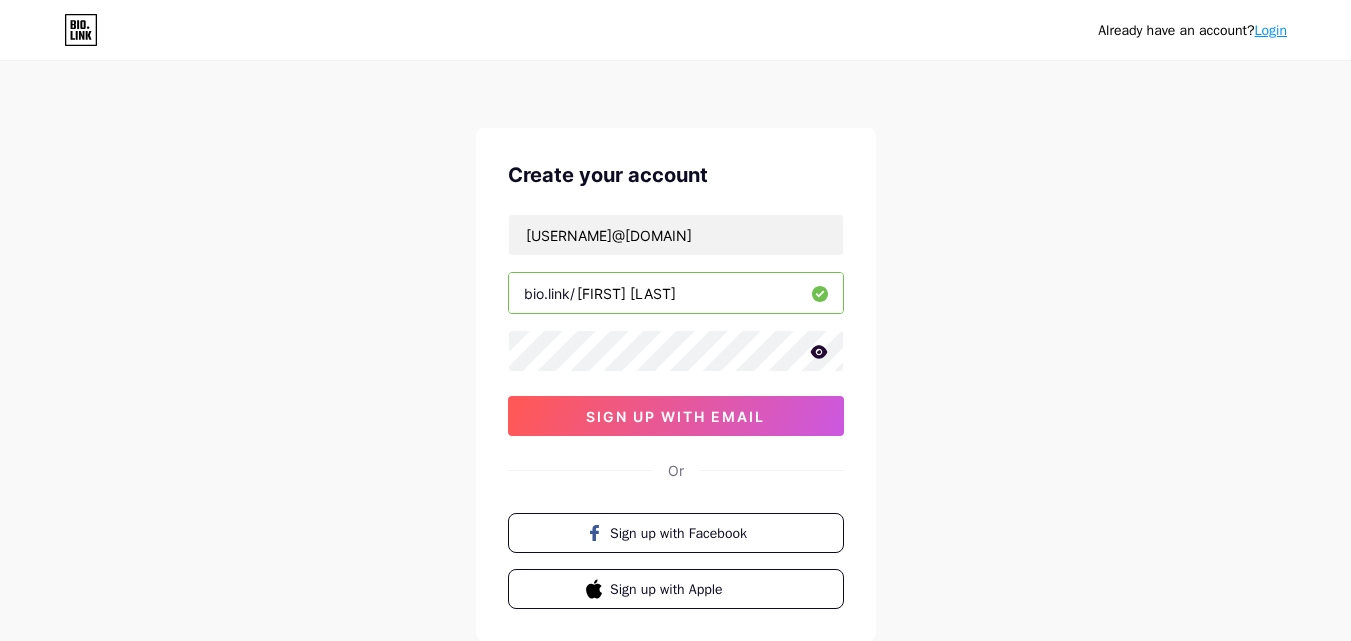 click 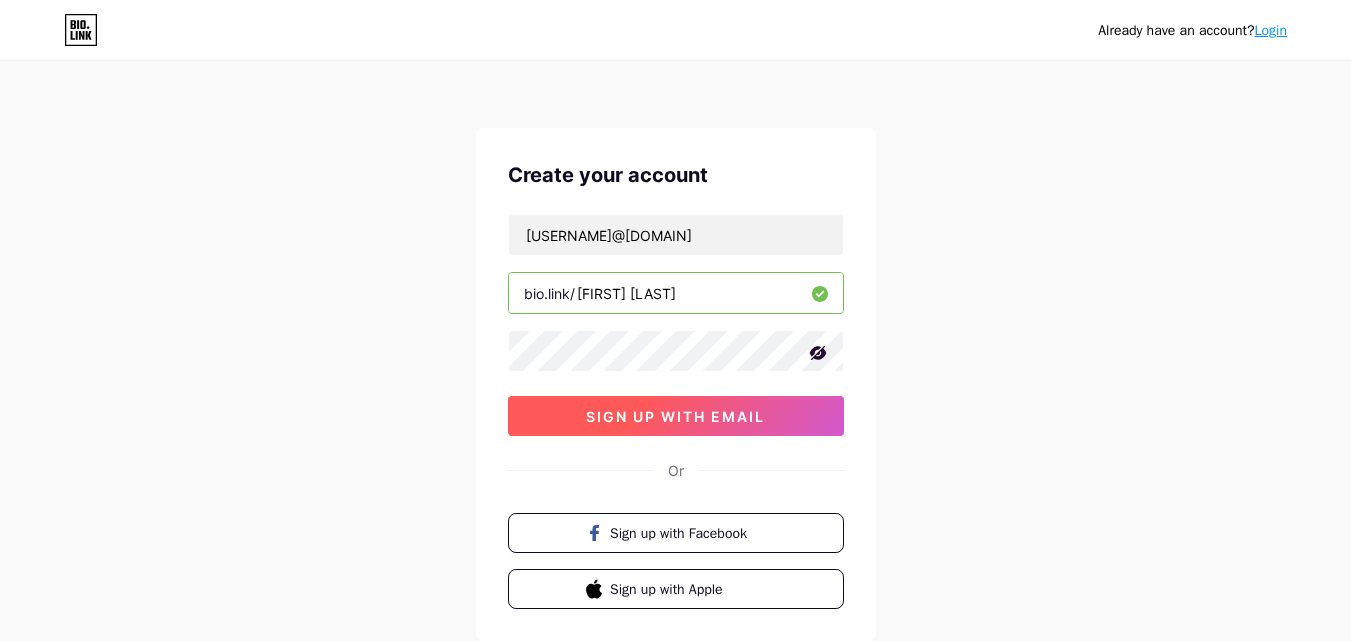 click on "sign up with email" at bounding box center (676, 416) 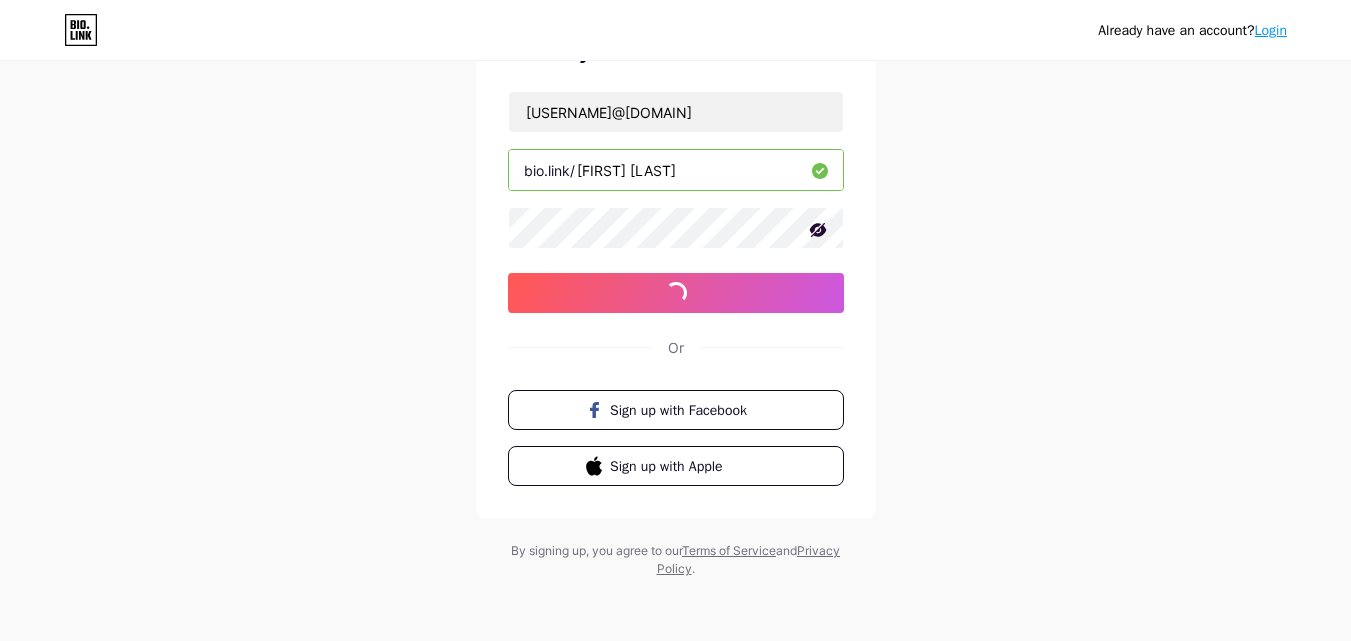 scroll, scrollTop: 124, scrollLeft: 0, axis: vertical 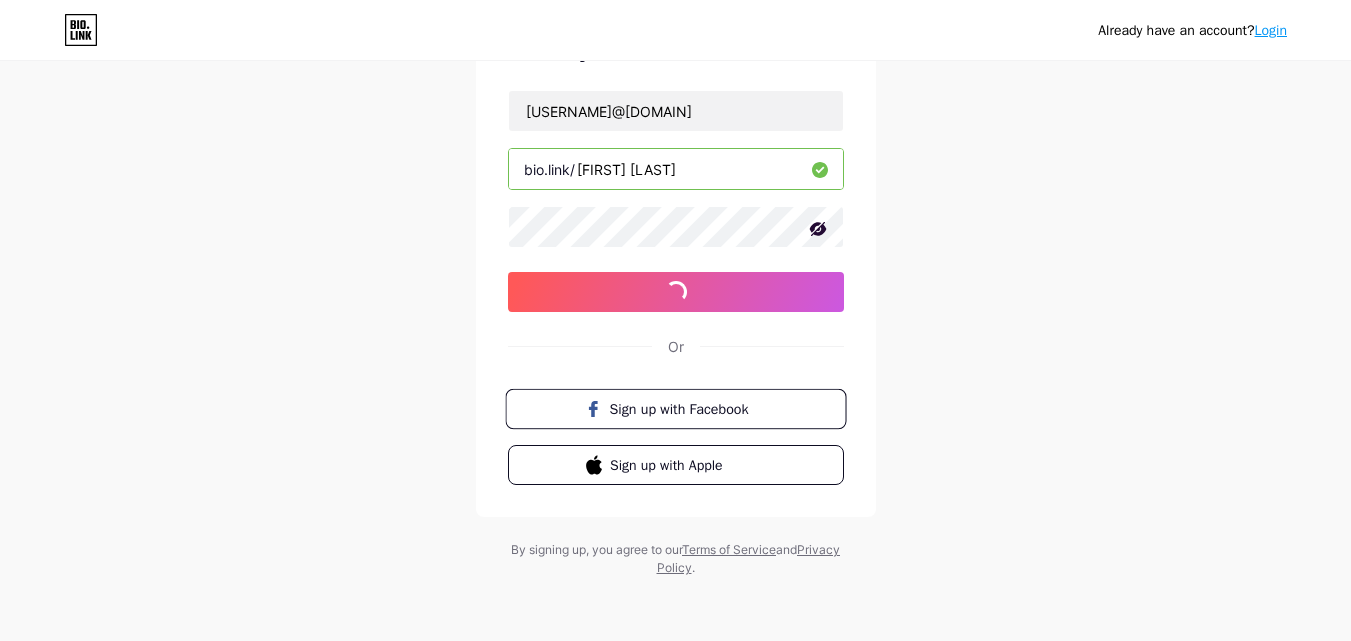 click on "Sign up with Facebook" at bounding box center [675, 409] 